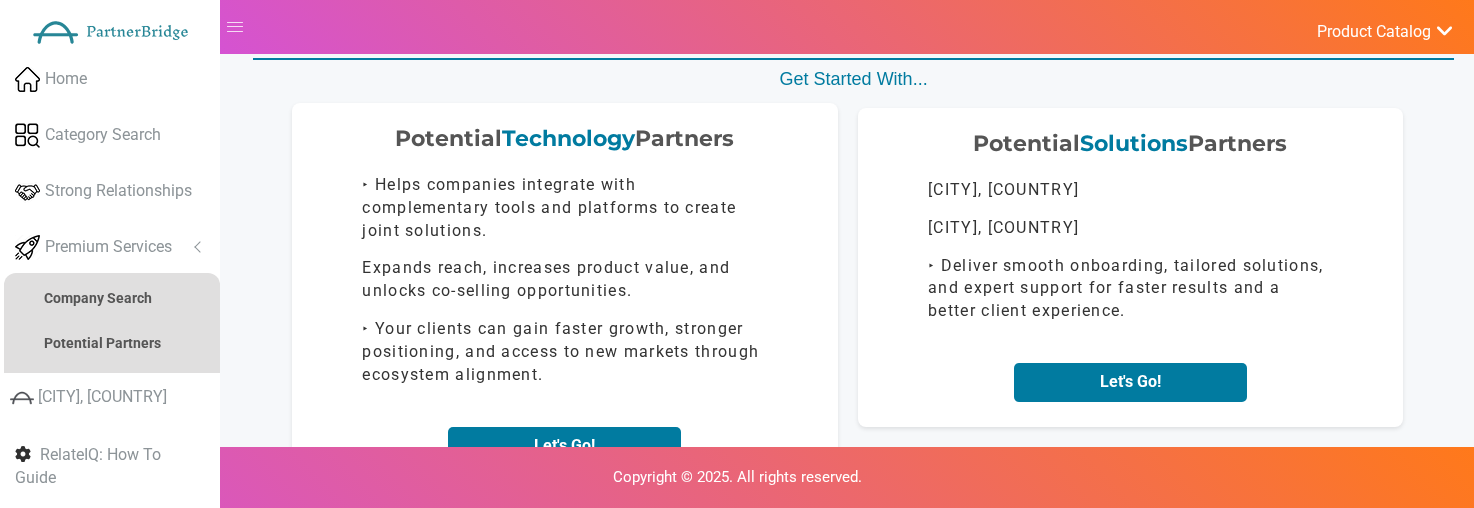 scroll, scrollTop: 97, scrollLeft: 0, axis: vertical 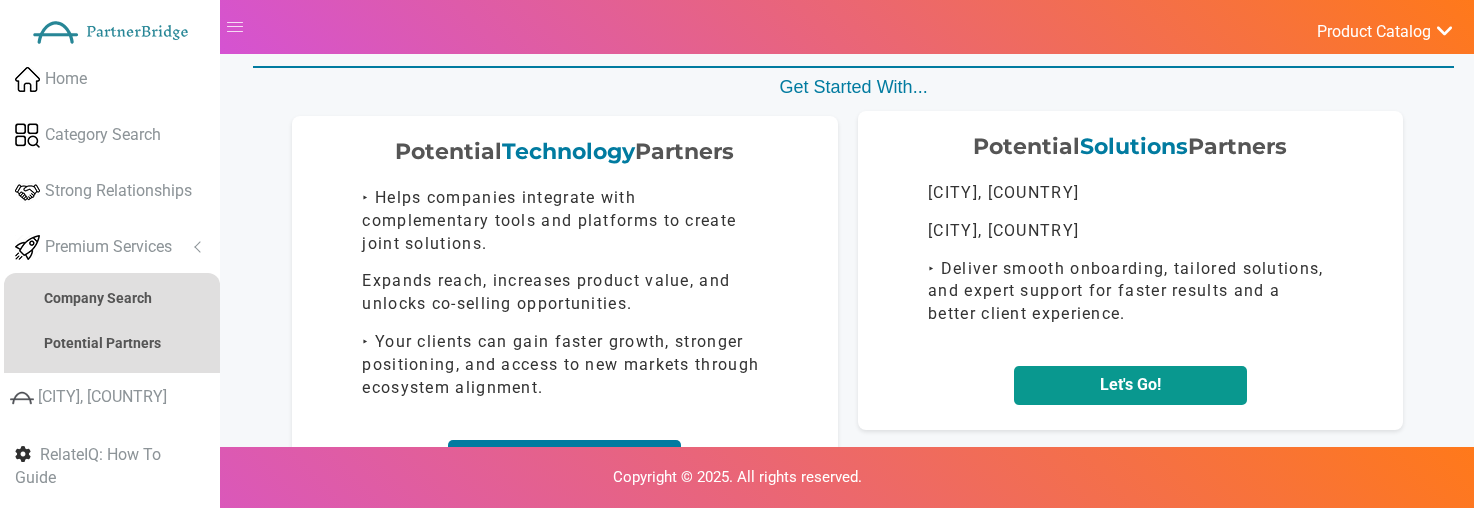 click on "Let's Go!" at bounding box center [1130, 385] 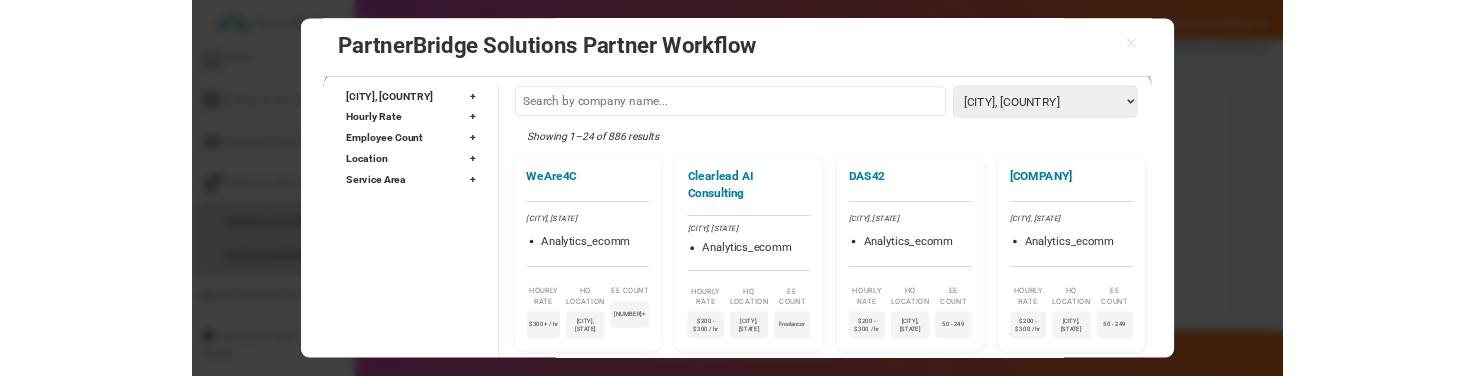scroll, scrollTop: 107, scrollLeft: 0, axis: vertical 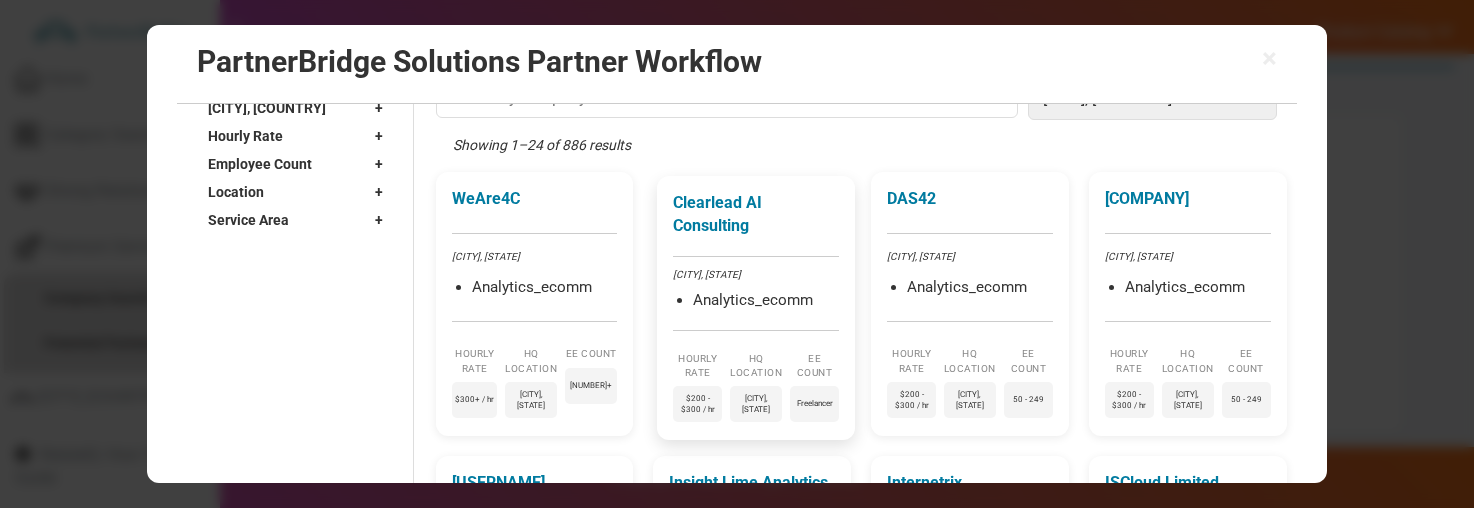 click on "Services / Industries:" at bounding box center [756, 275] 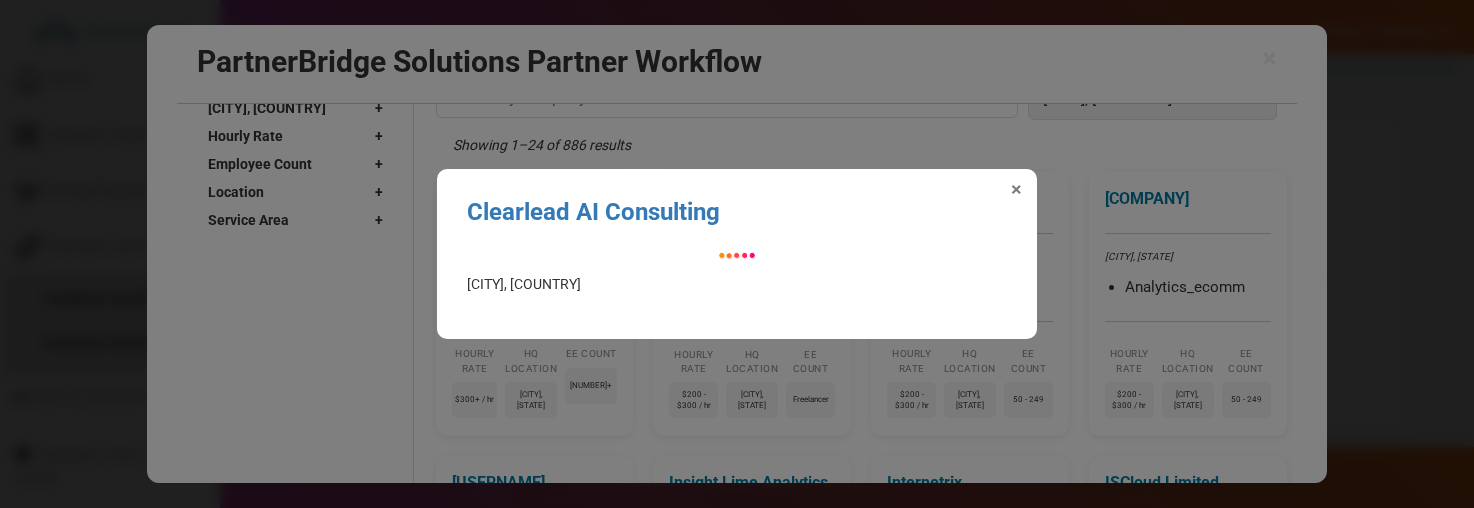 click on "×" at bounding box center [1016, 189] 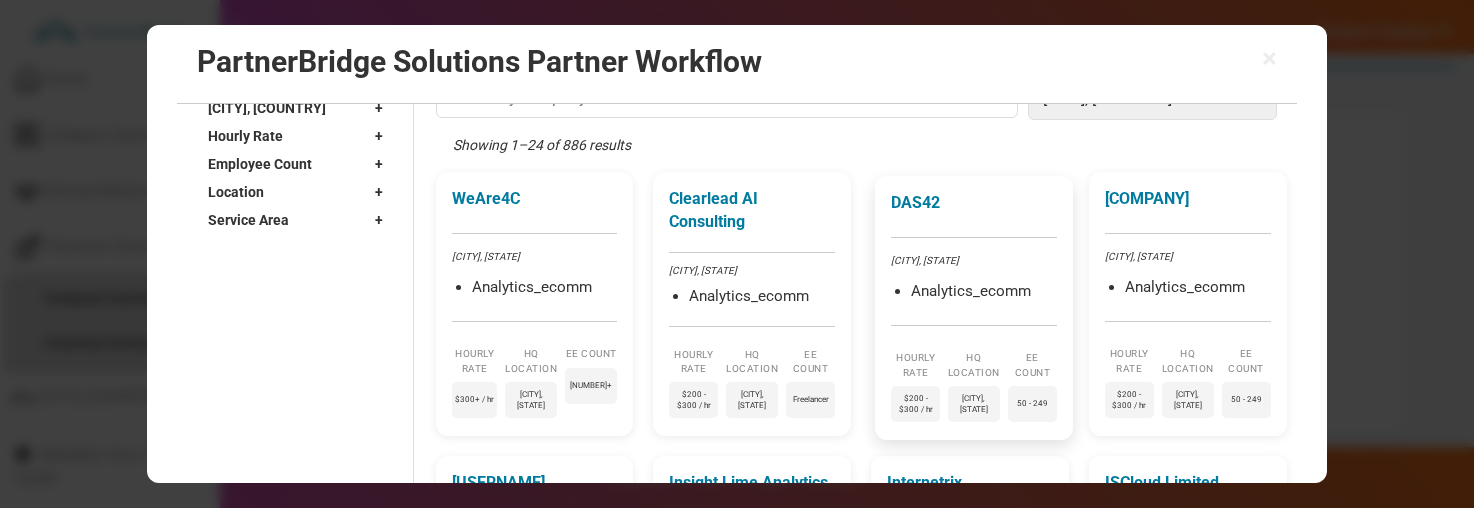 click on "[COMPANY]
Services / Industries:
Analytics_ecomm
Hourly Rate
[PRICE] - [PRICE] / hr
HQ Location
[CITY], [STATE]
EE Count
[NUMBER] - [NUMBER]" at bounding box center (974, 308) 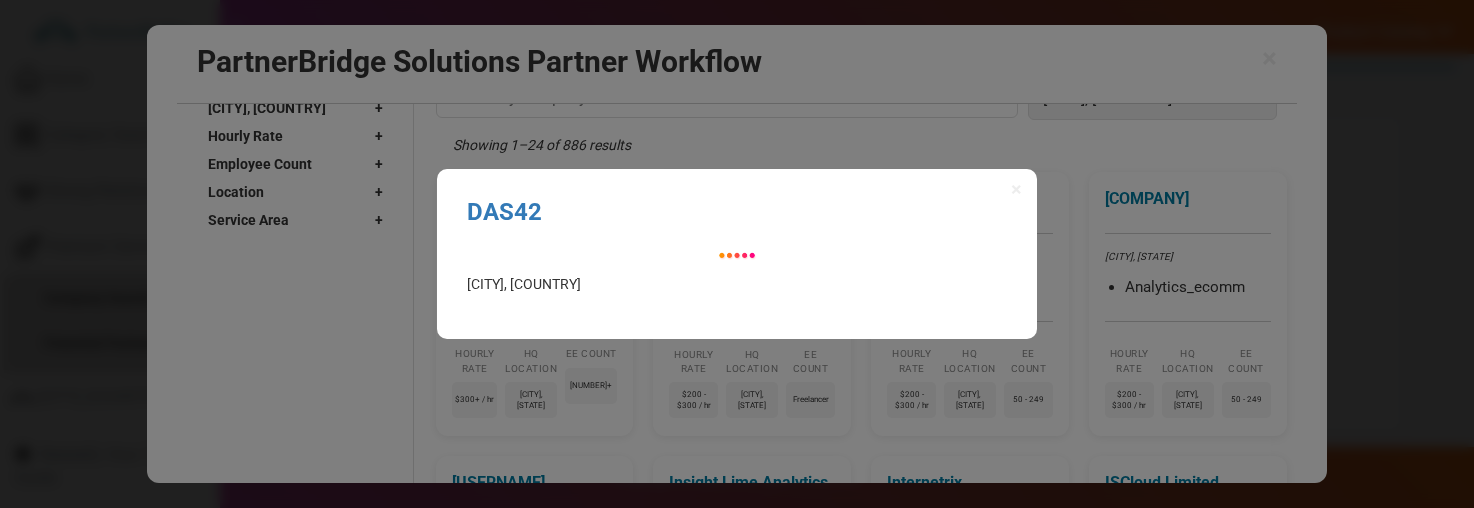 click on "×
DAS42
Analyzing partner match..." at bounding box center (737, 254) 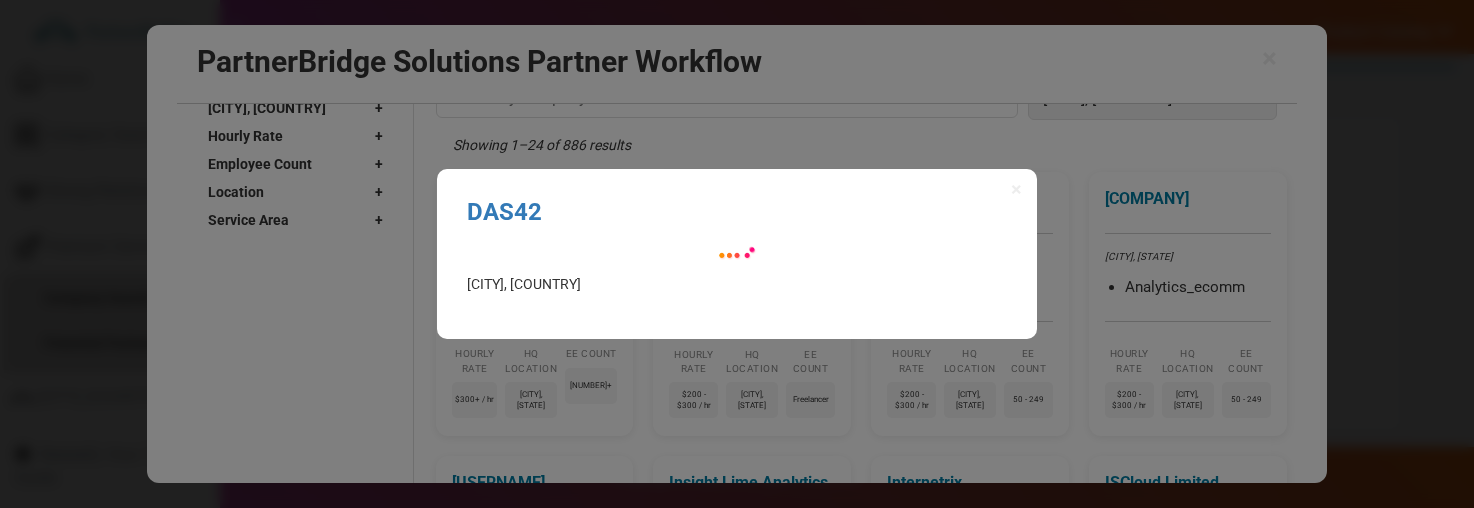 click on "×
DAS42
Analyzing partner match..." at bounding box center (737, 254) 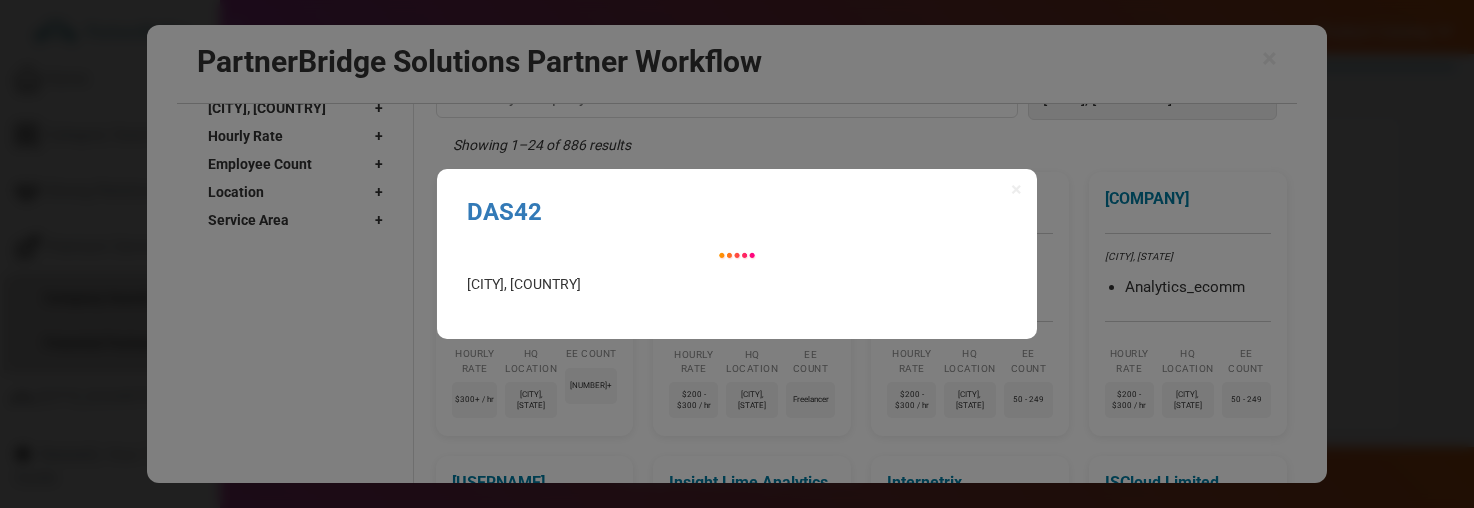 click on "×
DAS42
Analyzing partner match..." at bounding box center (737, 254) 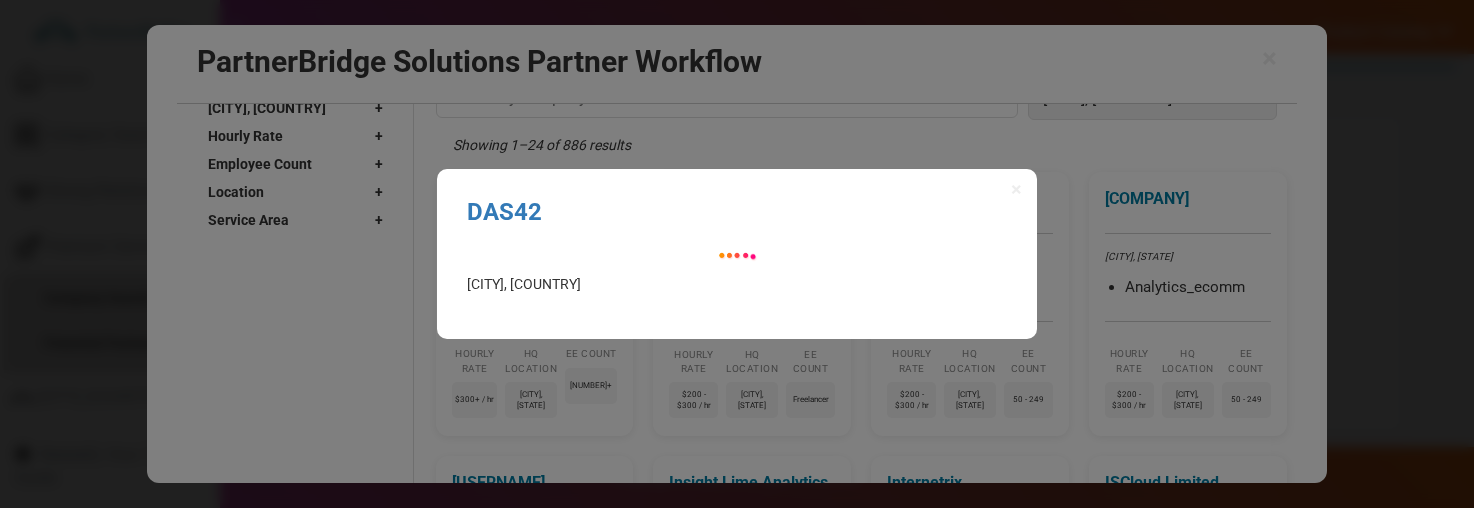 click on "×
DAS42
Analyzing partner match..." at bounding box center (737, 254) 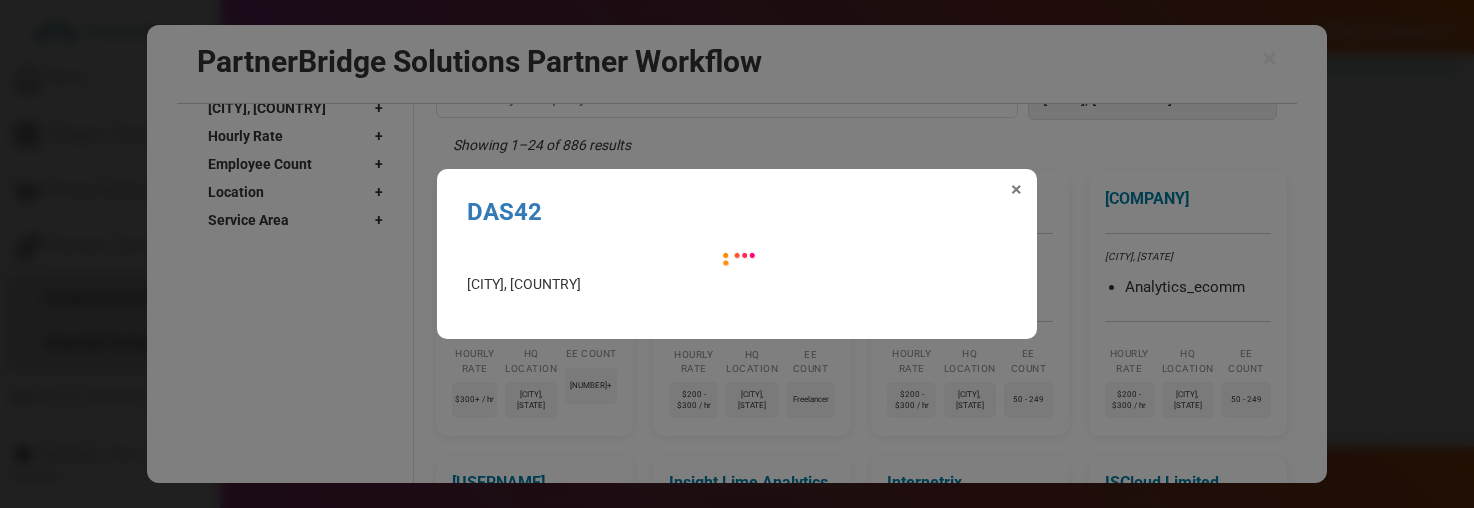 click on "×
DAS42
Analyzing partner match..." at bounding box center [737, 254] 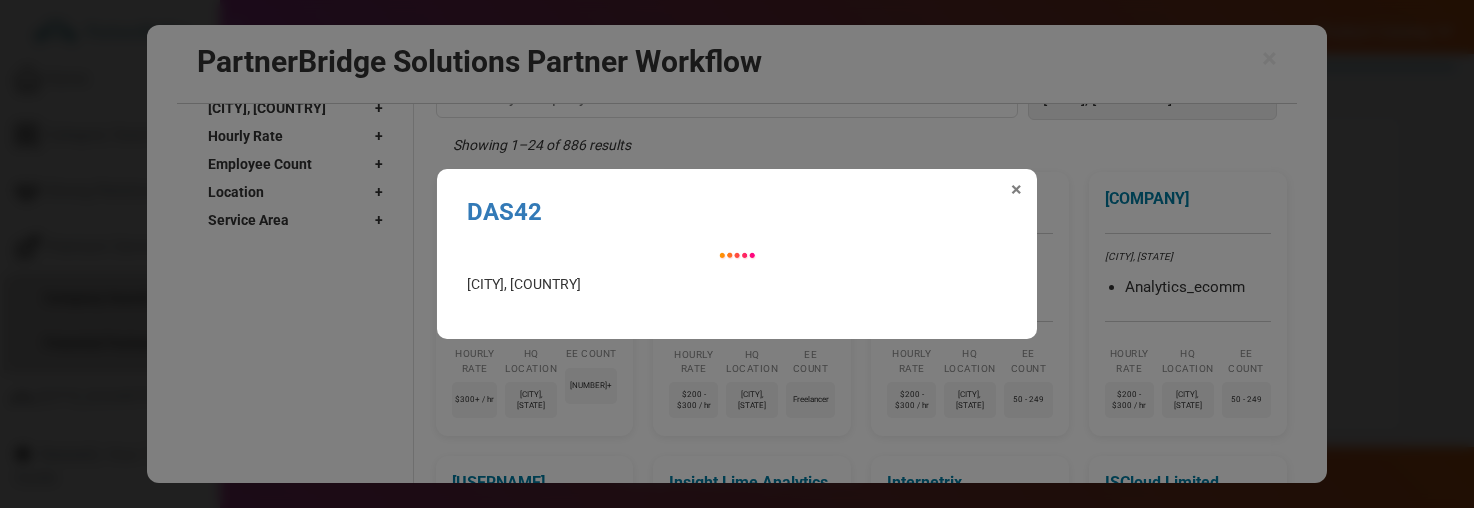 click on "×" at bounding box center [1016, 189] 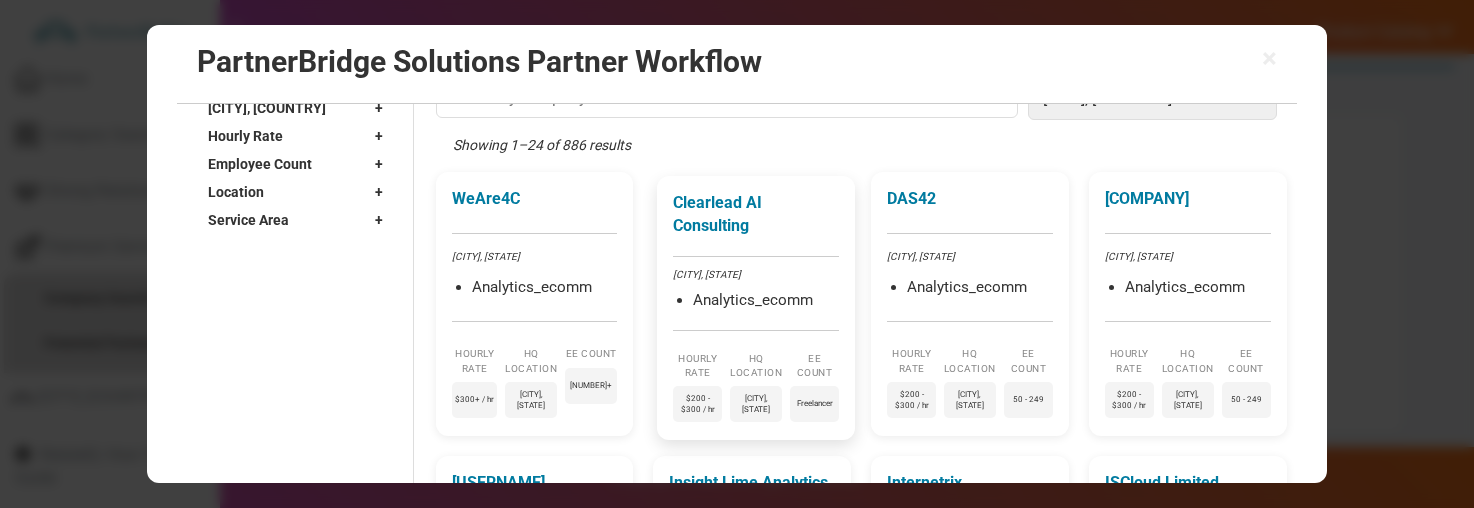 click on "Analytics_ecomm" at bounding box center [766, 301] 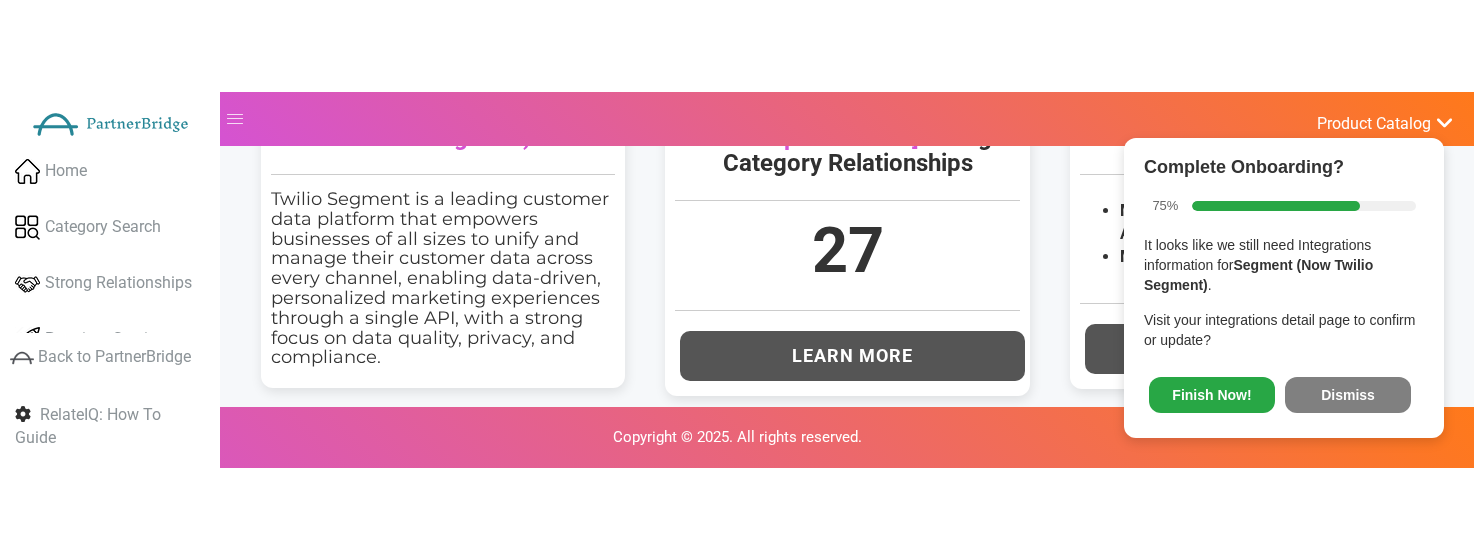 scroll, scrollTop: 711, scrollLeft: 0, axis: vertical 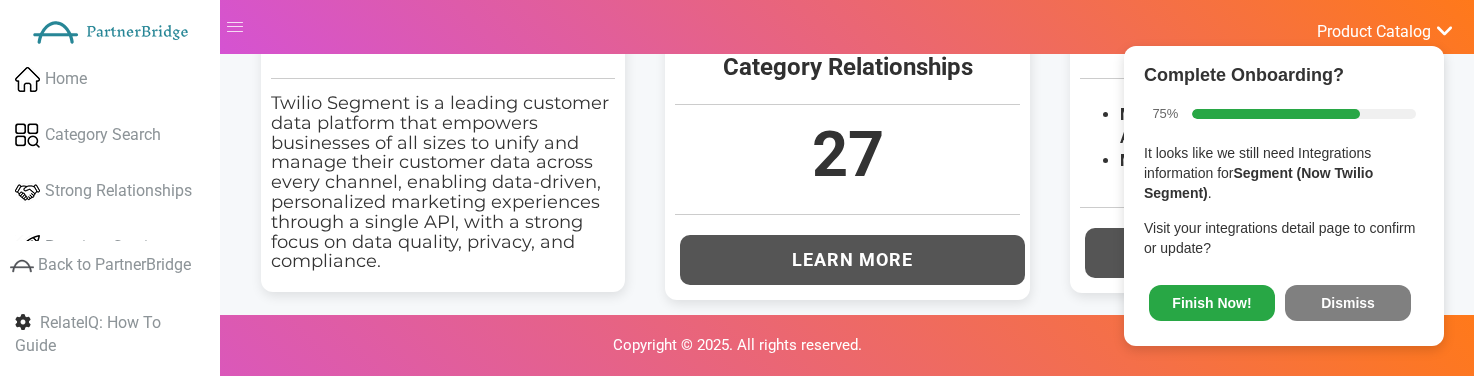 click on "Dismiss" at bounding box center (1348, 303) 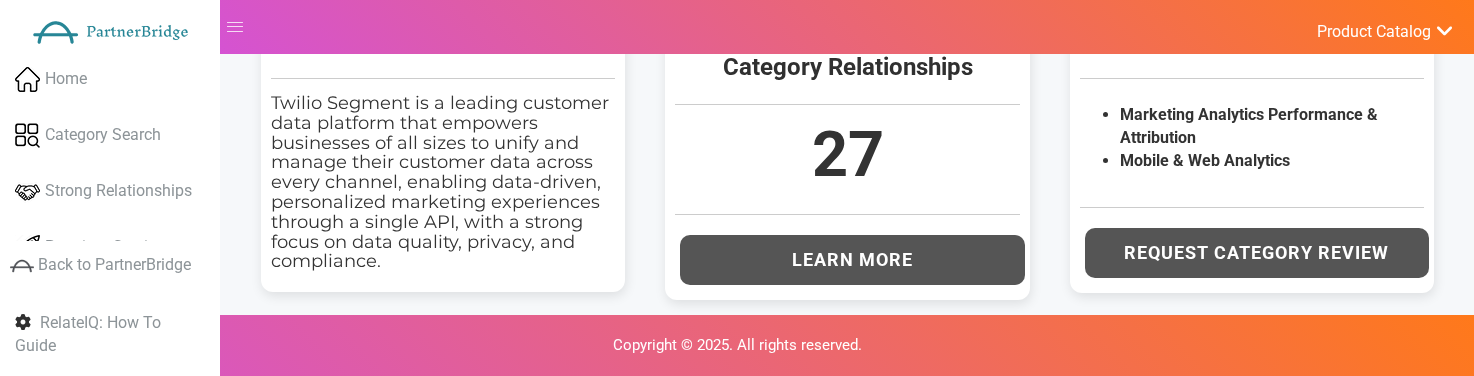 click on "Product Catalog" at bounding box center (1374, 32) 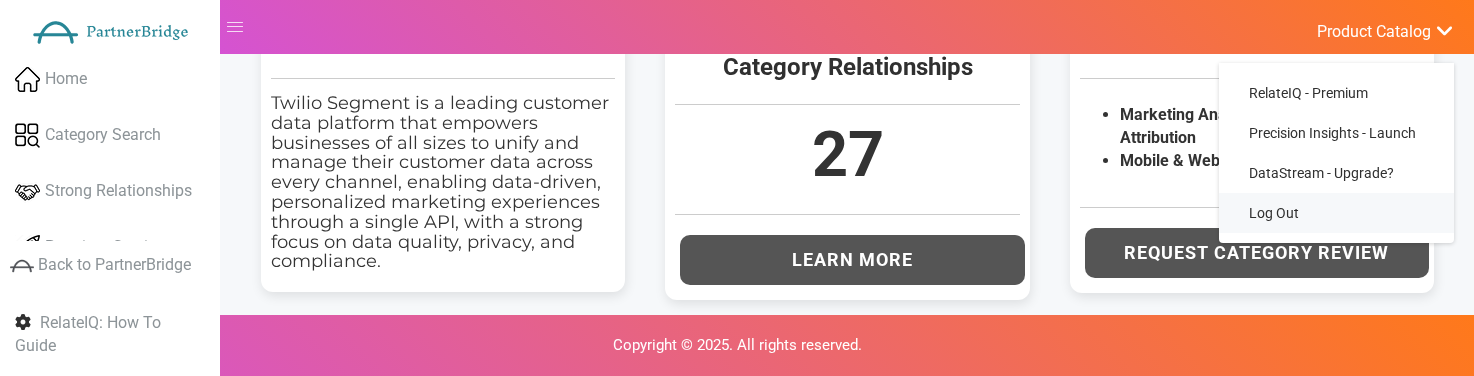 click on "Log Out" at bounding box center [1336, 213] 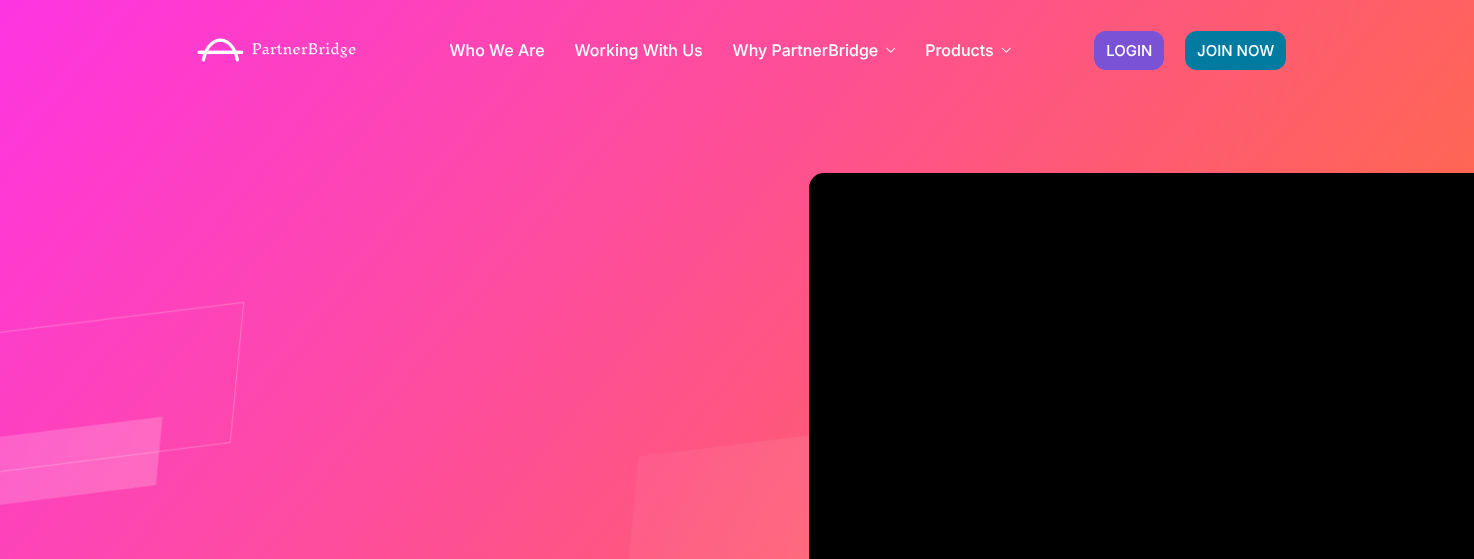 scroll, scrollTop: 0, scrollLeft: 0, axis: both 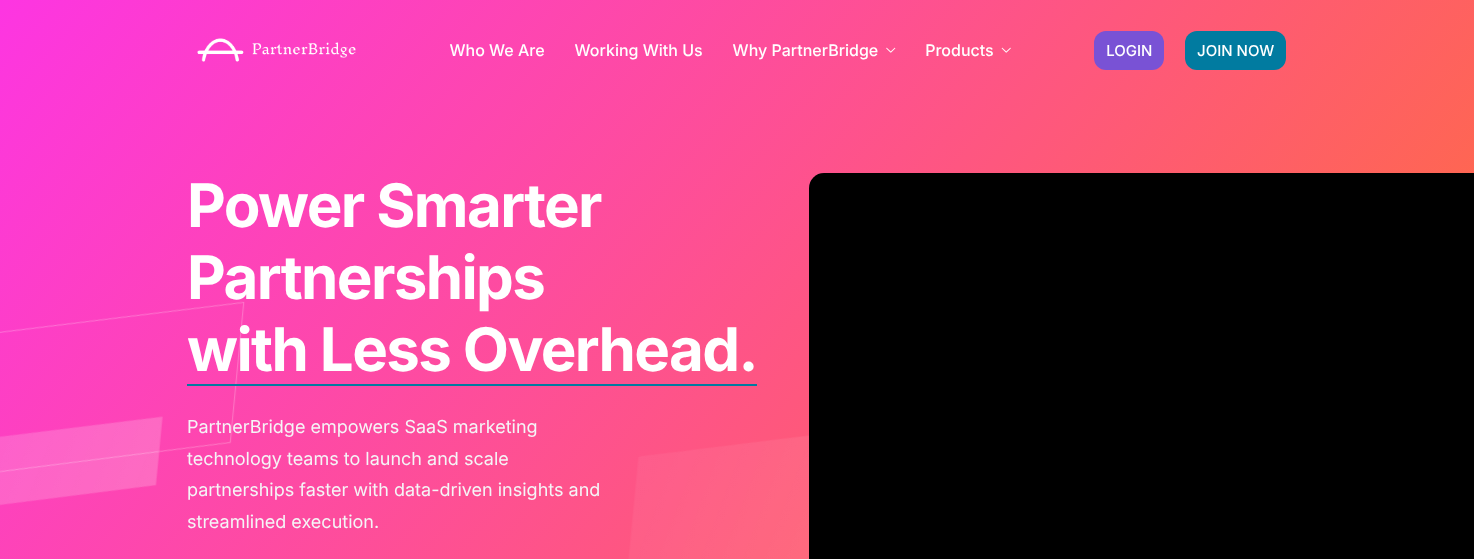click on "Who We Are
Working With Us
Why PartnerBridge
For Our Clients 	 For Solutions Partners 	 For Technology Partners
Products
RelateIQ 	 Precision Insights 	 DataStream
X
JOIN NOW
LOGIN" at bounding box center (737, 50) 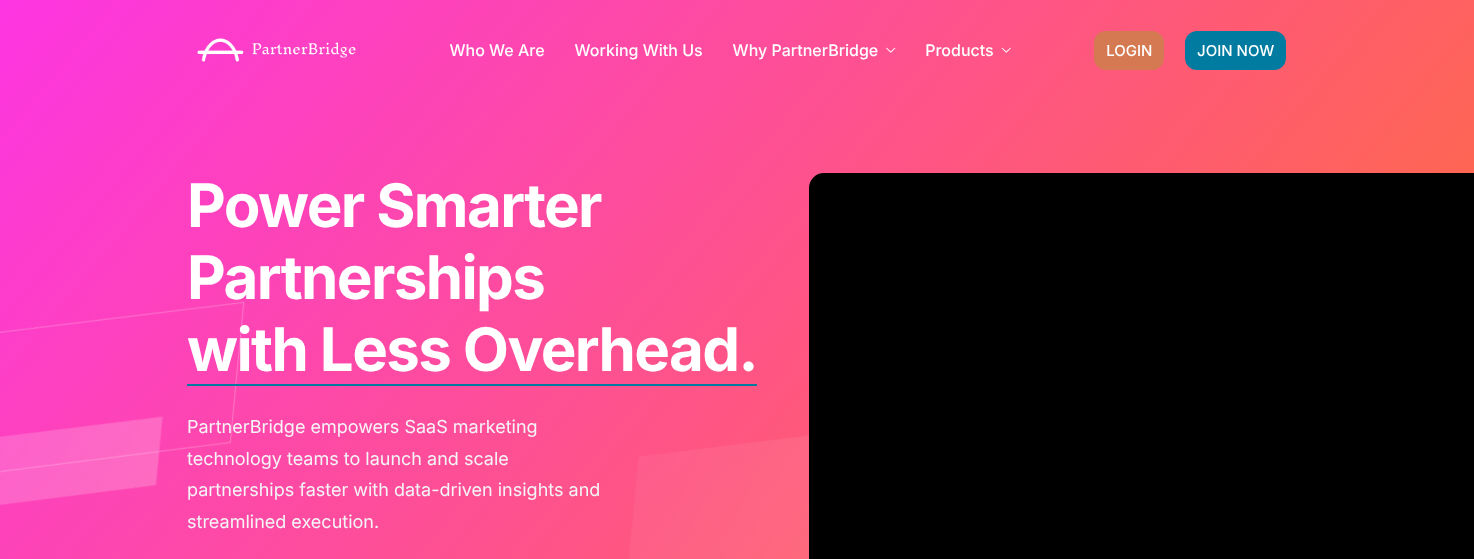 click on "LOGIN" at bounding box center (1129, 50) 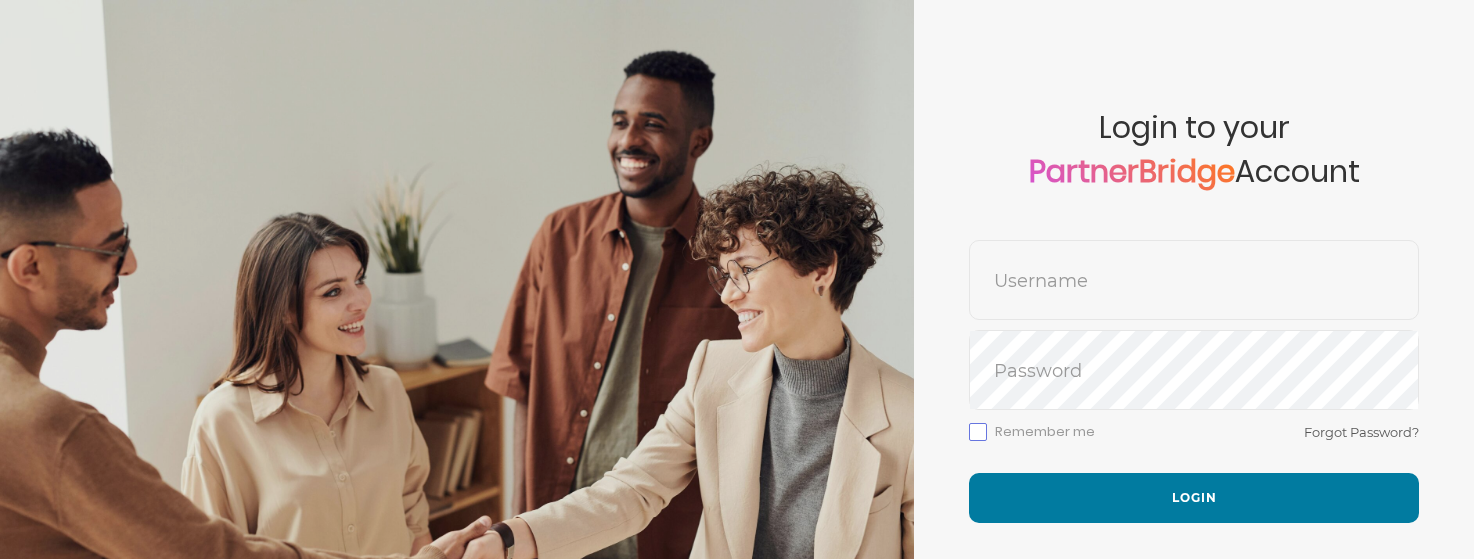scroll, scrollTop: 0, scrollLeft: 0, axis: both 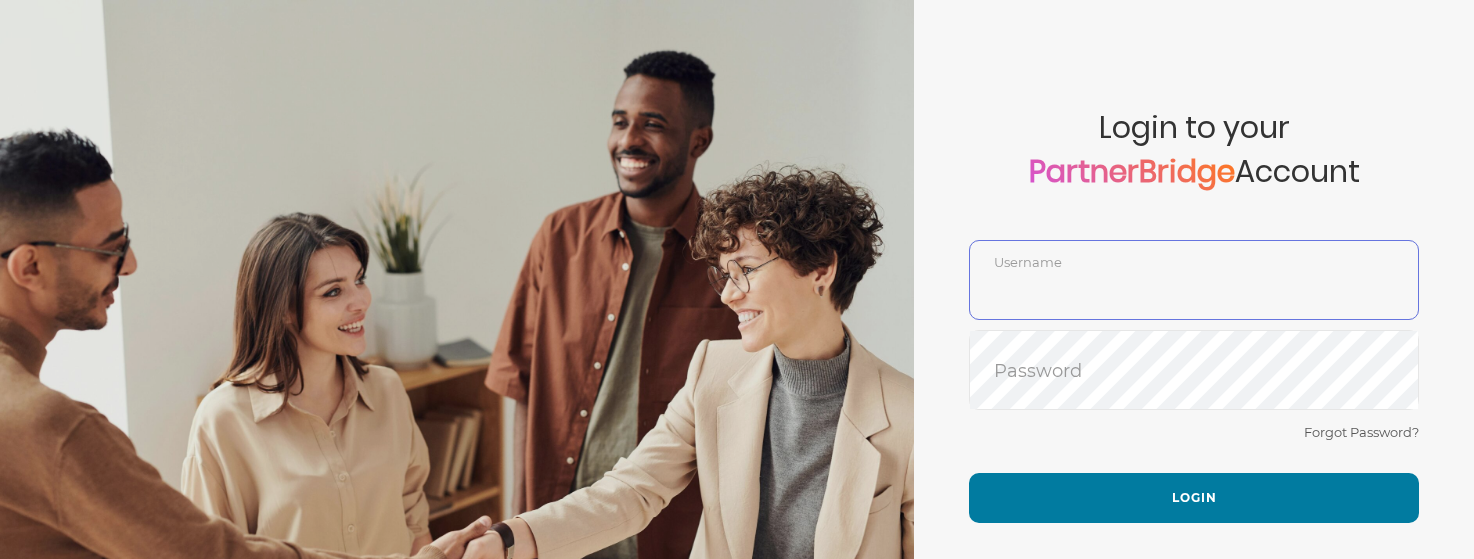 type on "[FIRST]" 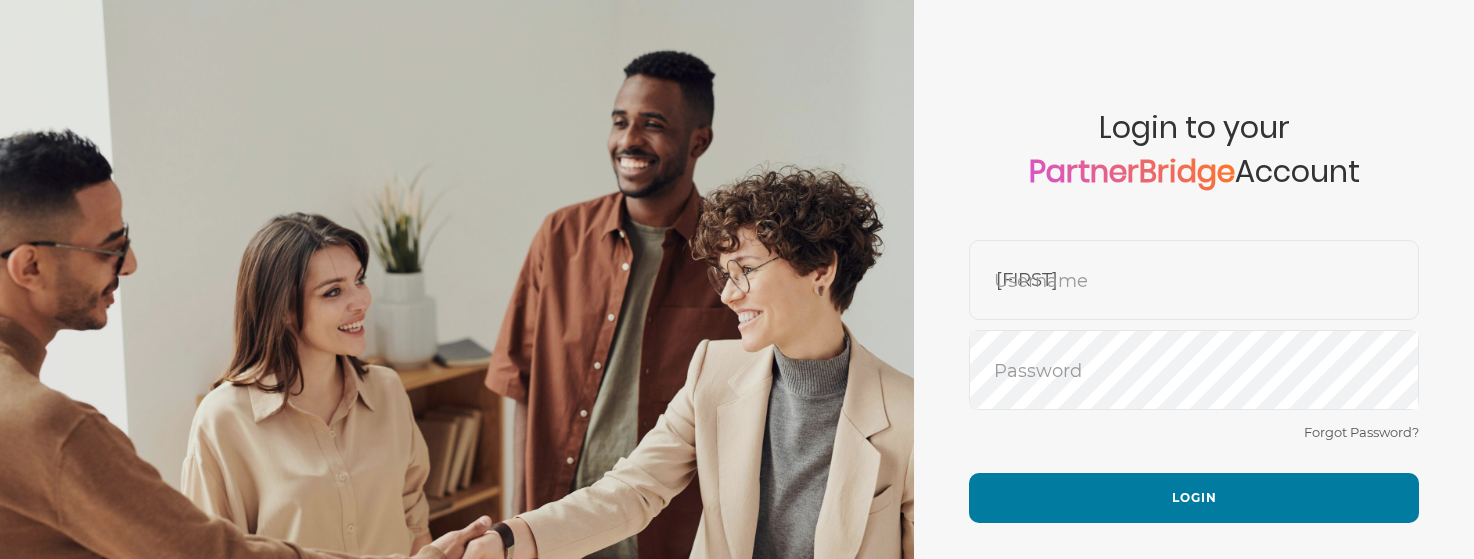 click on "Forgot Password?" at bounding box center [1194, 446] 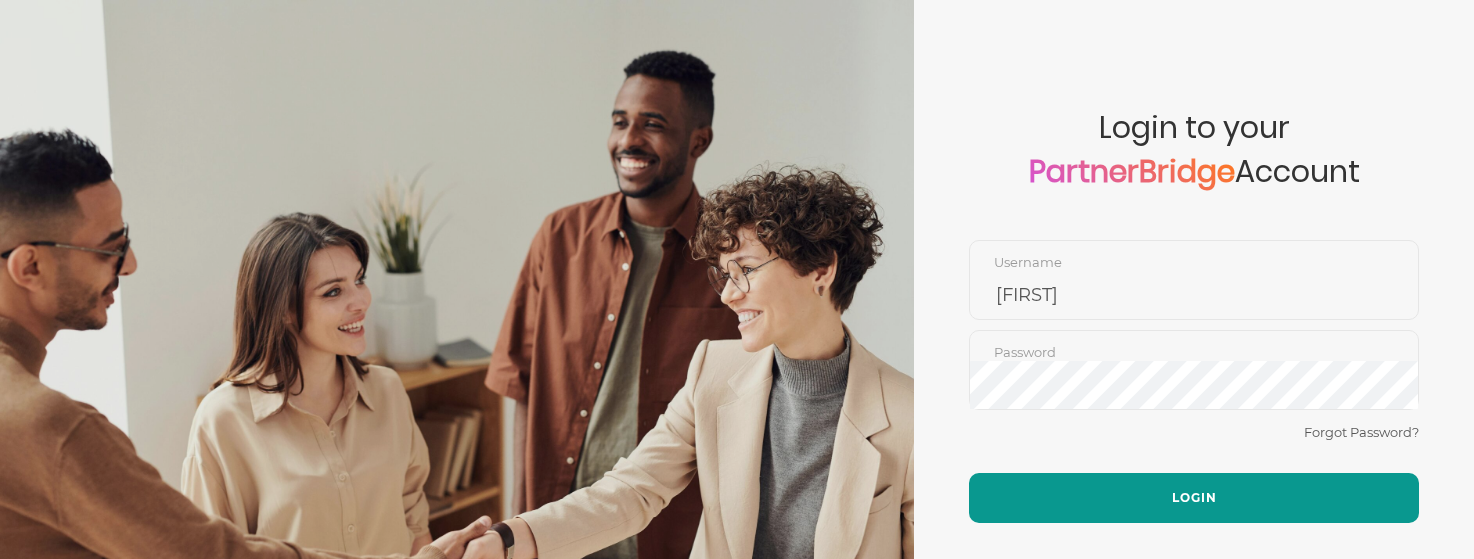 click on "Login" at bounding box center [1194, 498] 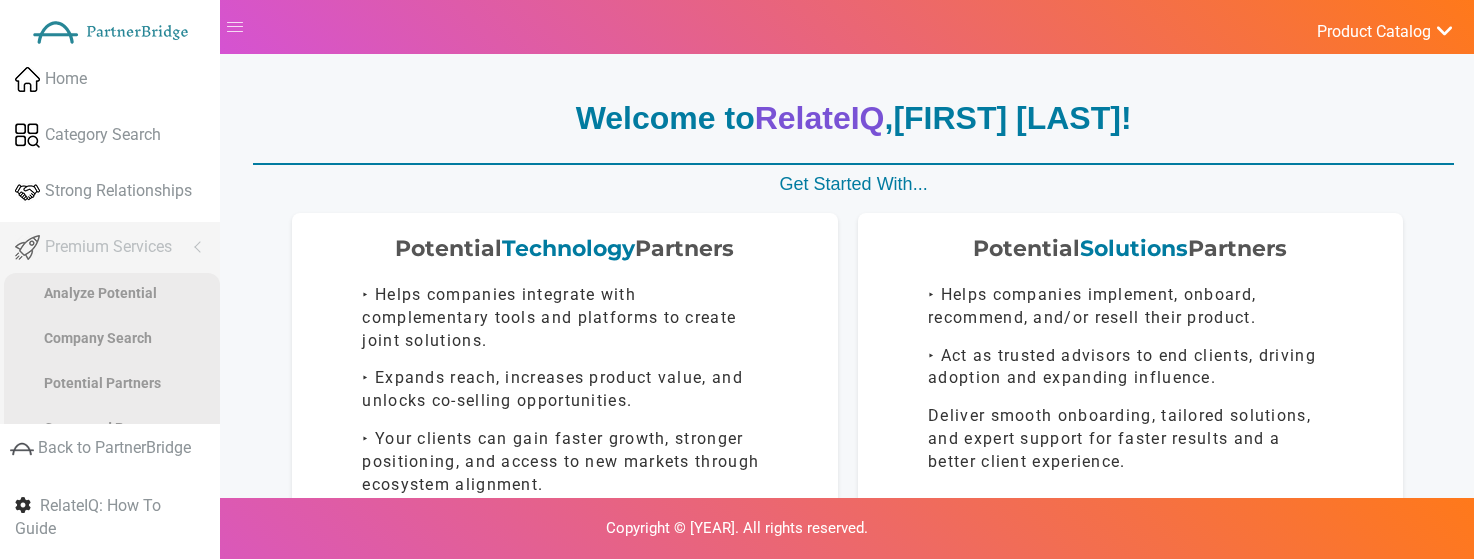 scroll, scrollTop: 0, scrollLeft: 0, axis: both 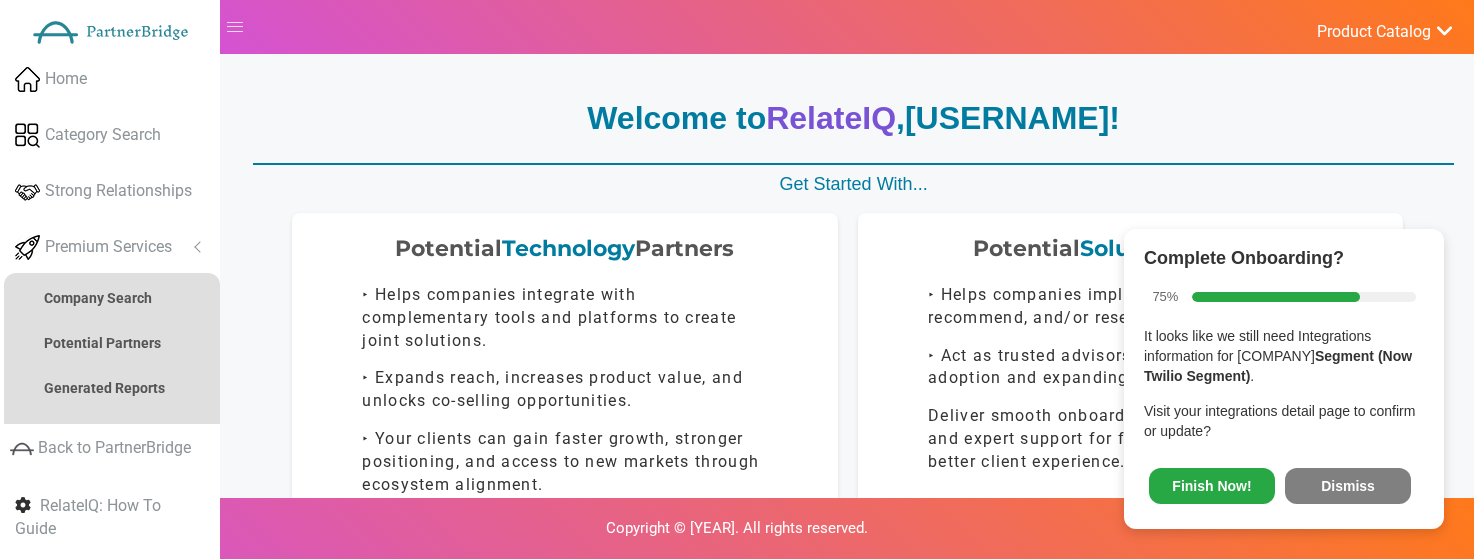 click on "Dismiss" at bounding box center (1348, 486) 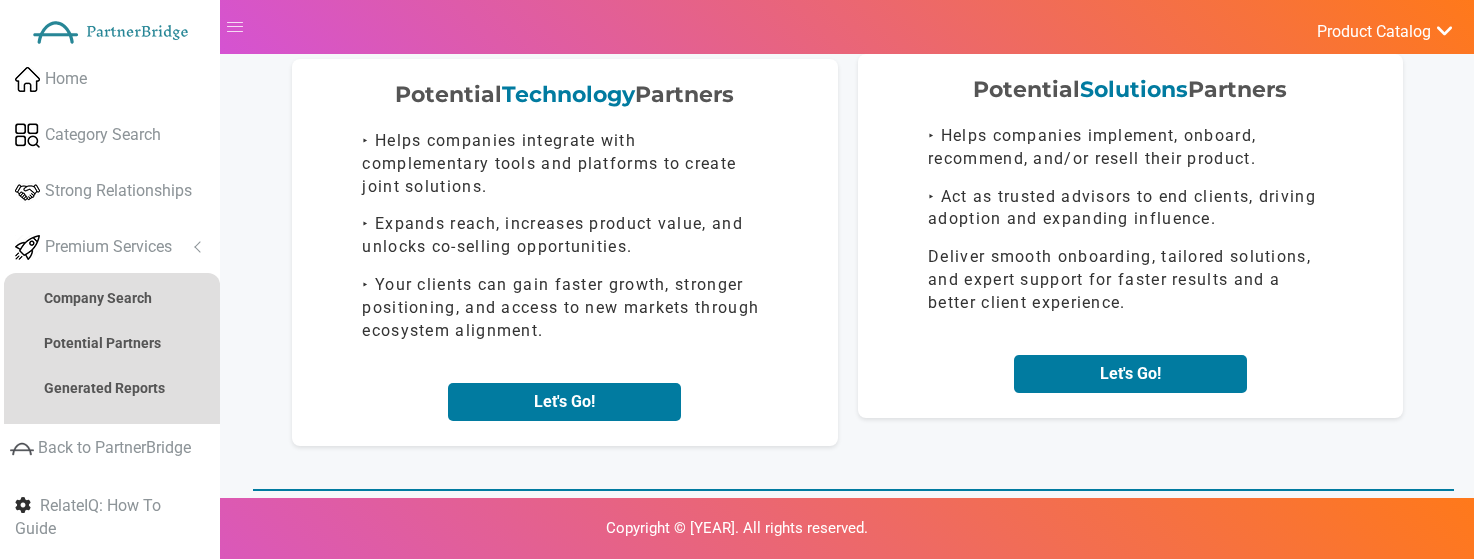 scroll, scrollTop: 329, scrollLeft: 0, axis: vertical 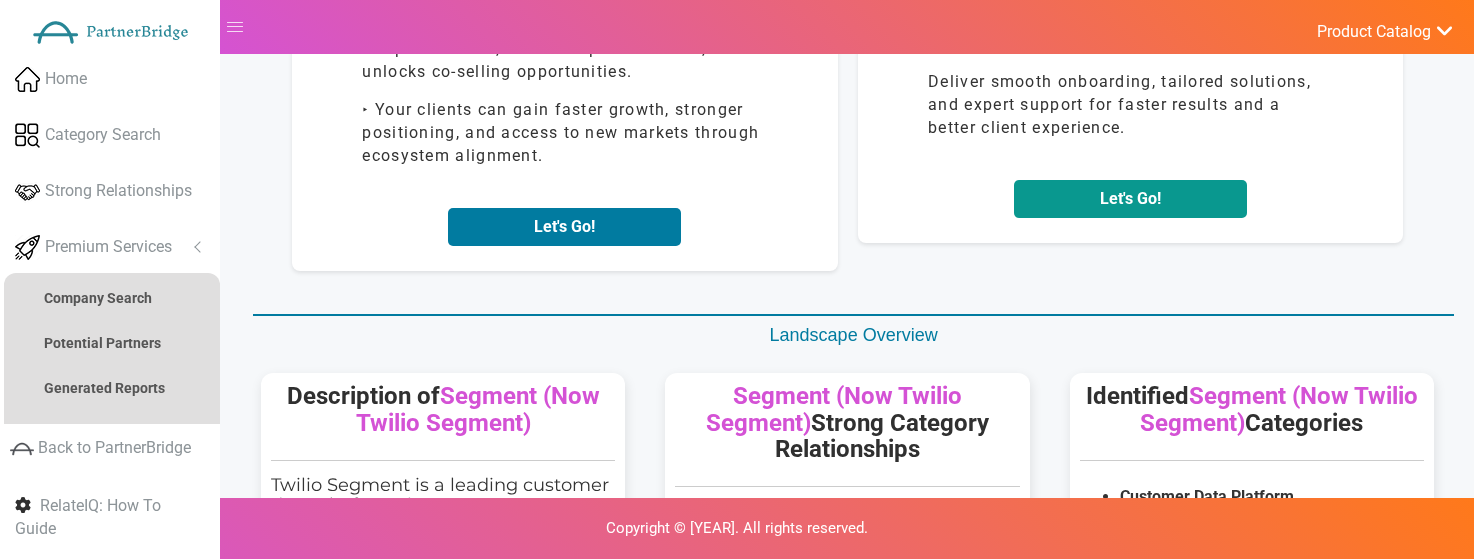 click on "Let's Go!" at bounding box center (1130, 199) 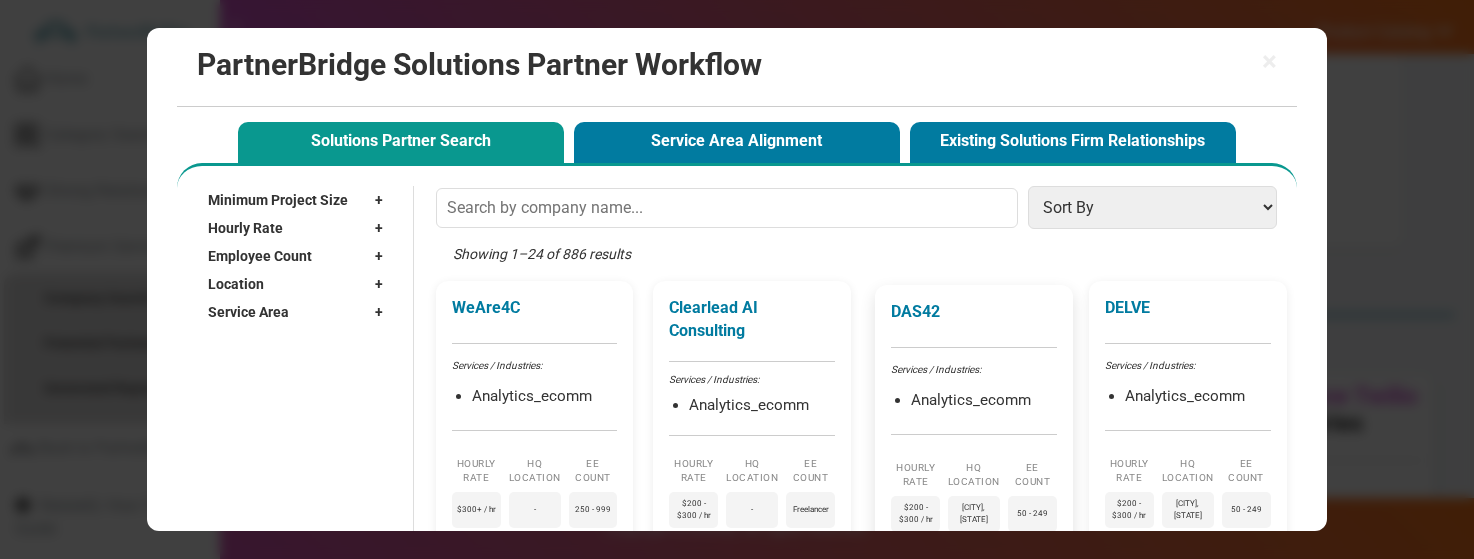 click on "[COMPANY]
Services / Industries:
Analytics_ecomm
Hourly Rate
[PRICE] - [PRICE] / hr
HQ Location
[CITY], [STATE]
EE Count
[NUMBER] - [NUMBER]" at bounding box center (974, 417) 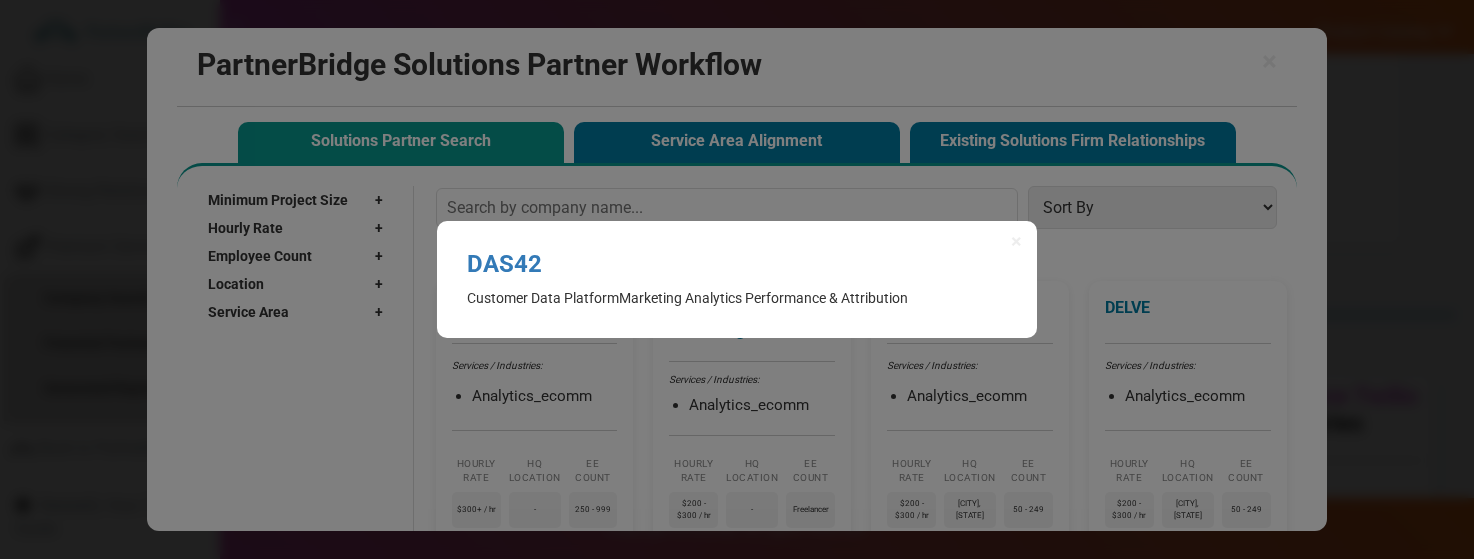 click on "Customer Data Platform" at bounding box center [543, 298] 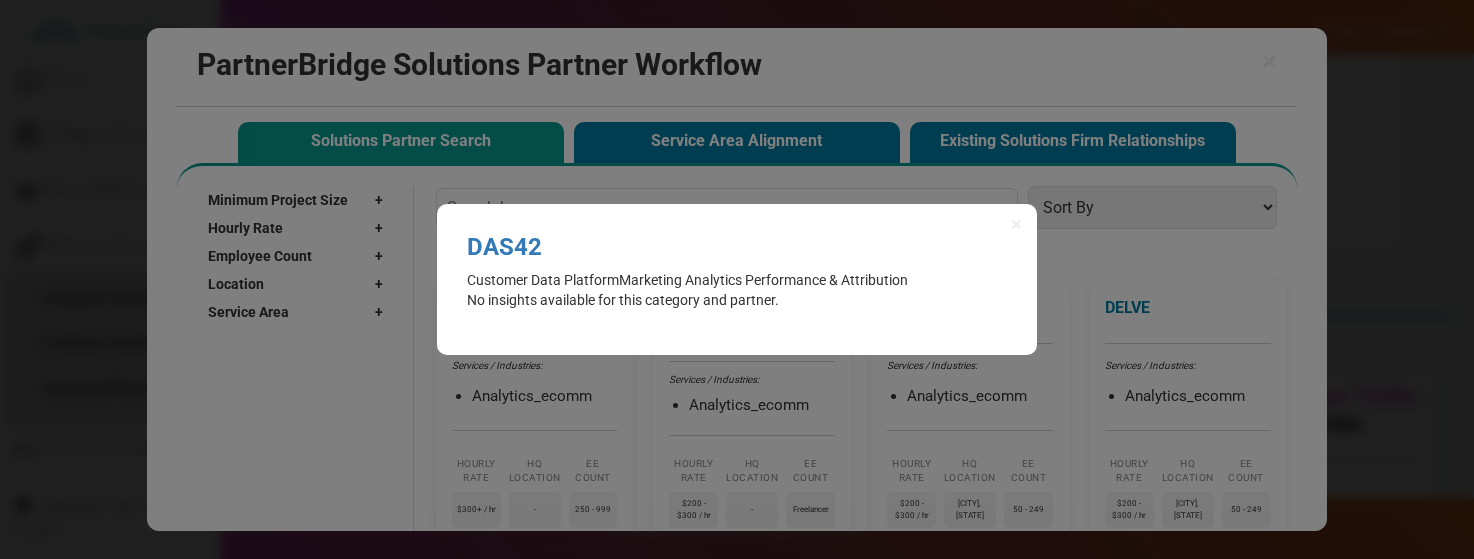 click on "DAS42
Analyzing partner match...
Customer Data Platform Marketing Analytics Performance & Attribution
No insights available for this category and partner." at bounding box center (737, 279) 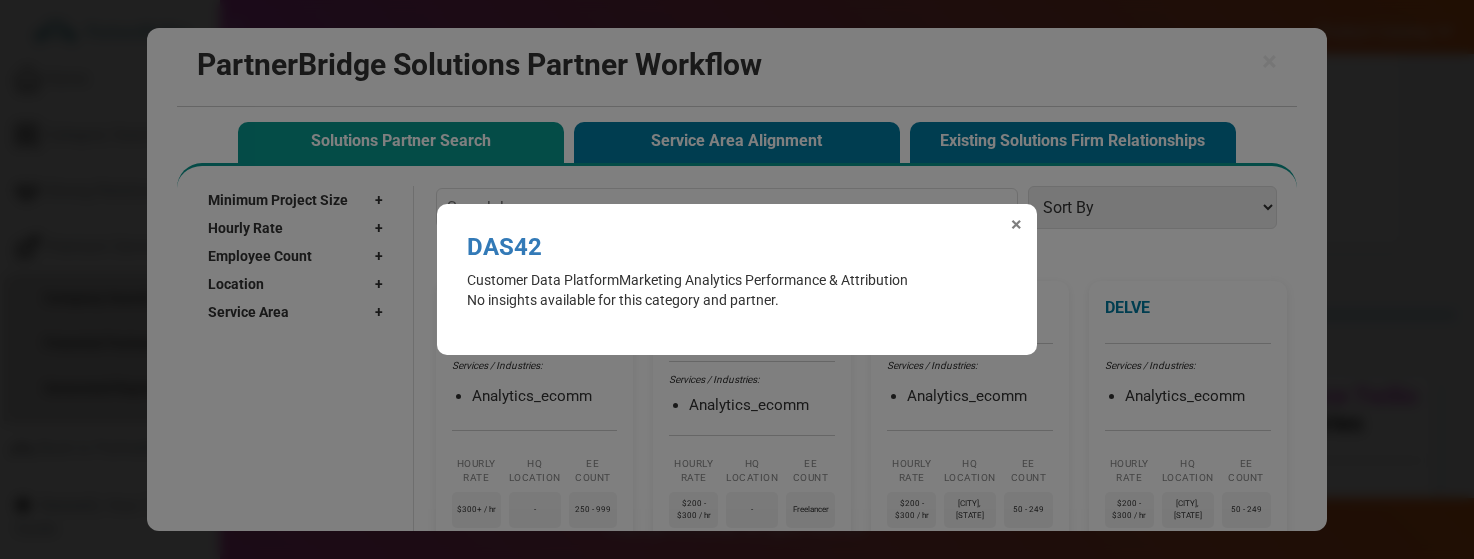 click on "×" at bounding box center (1016, 224) 